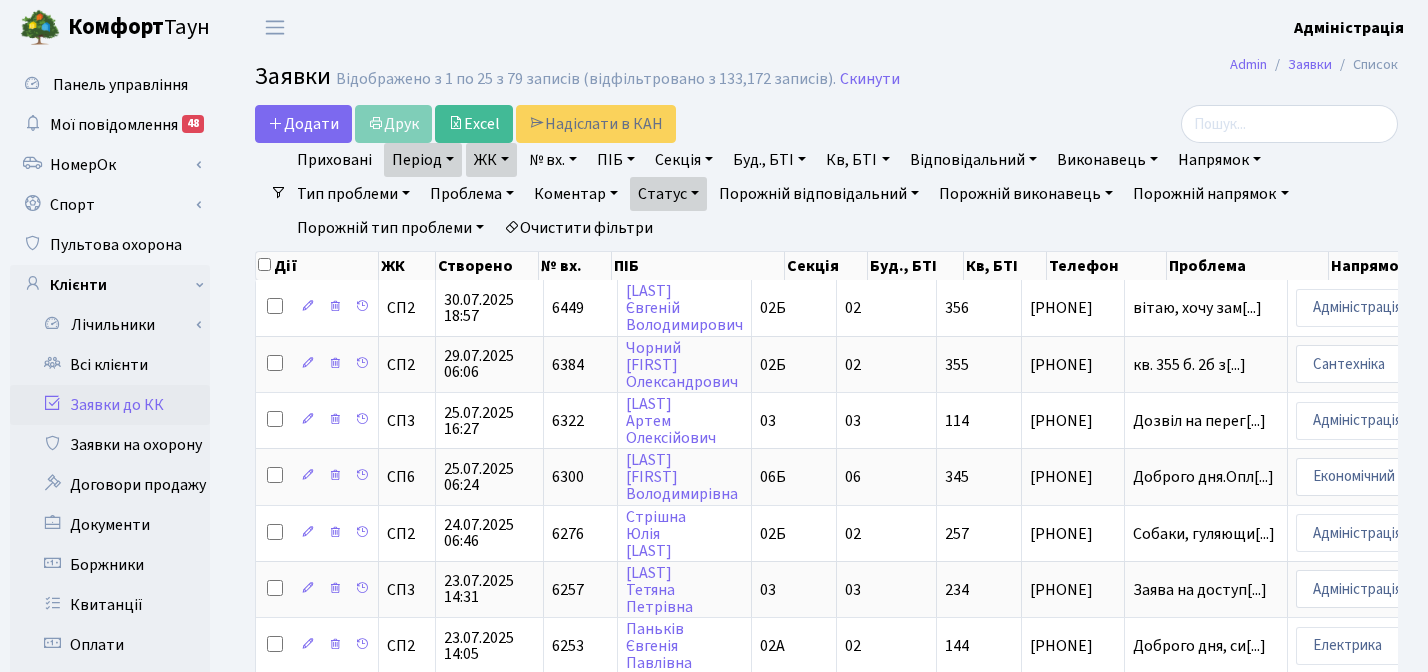 select on "25" 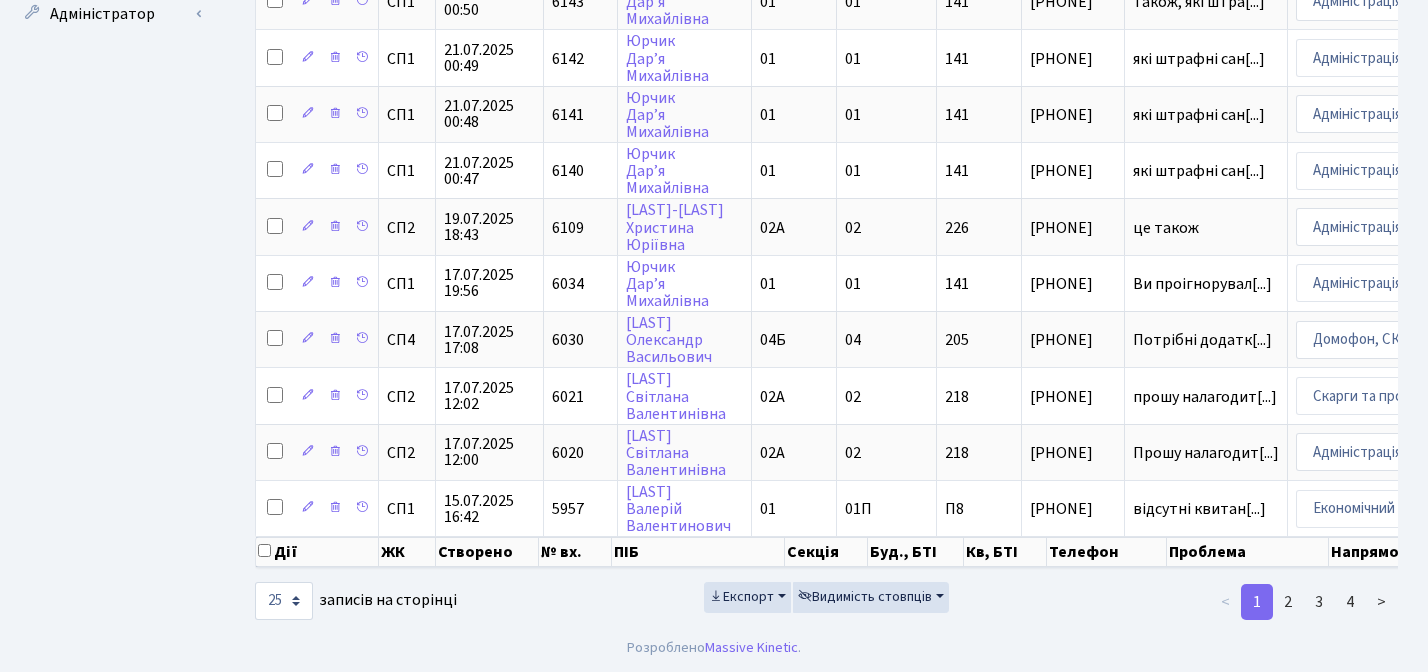 scroll, scrollTop: 0, scrollLeft: 859, axis: horizontal 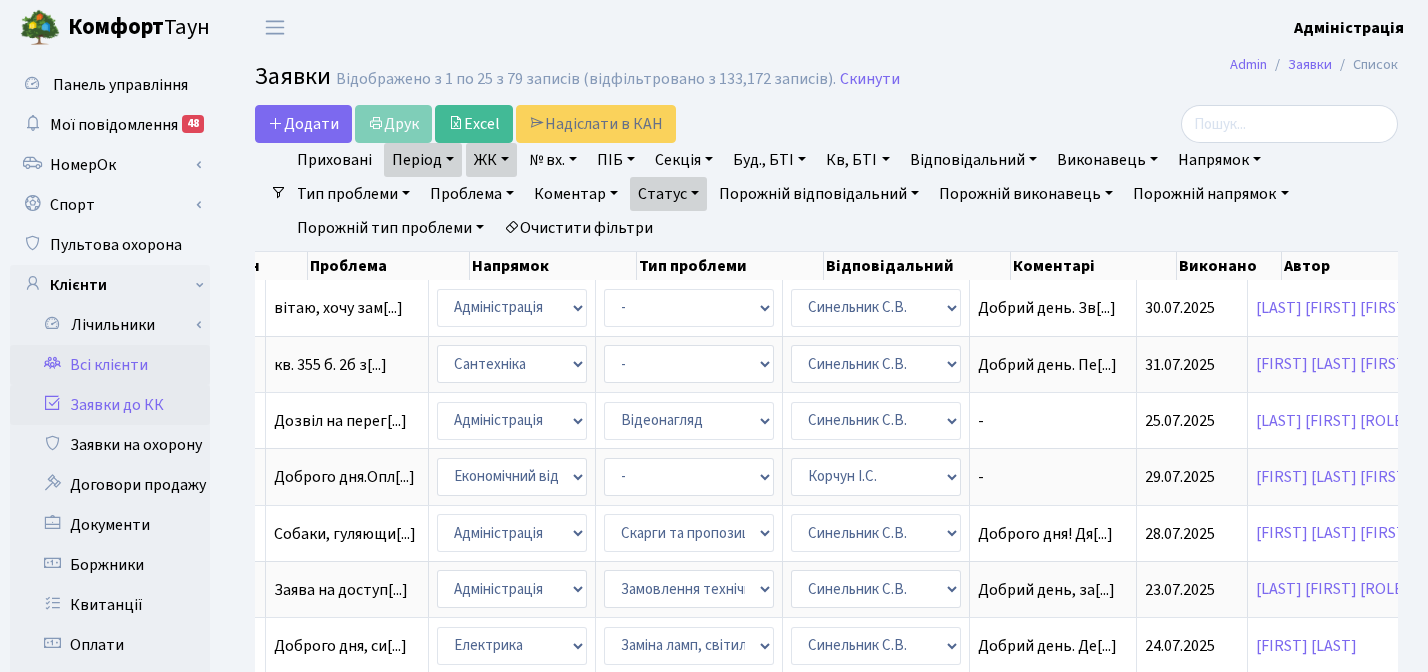 click on "Всі клієнти" at bounding box center [110, 365] 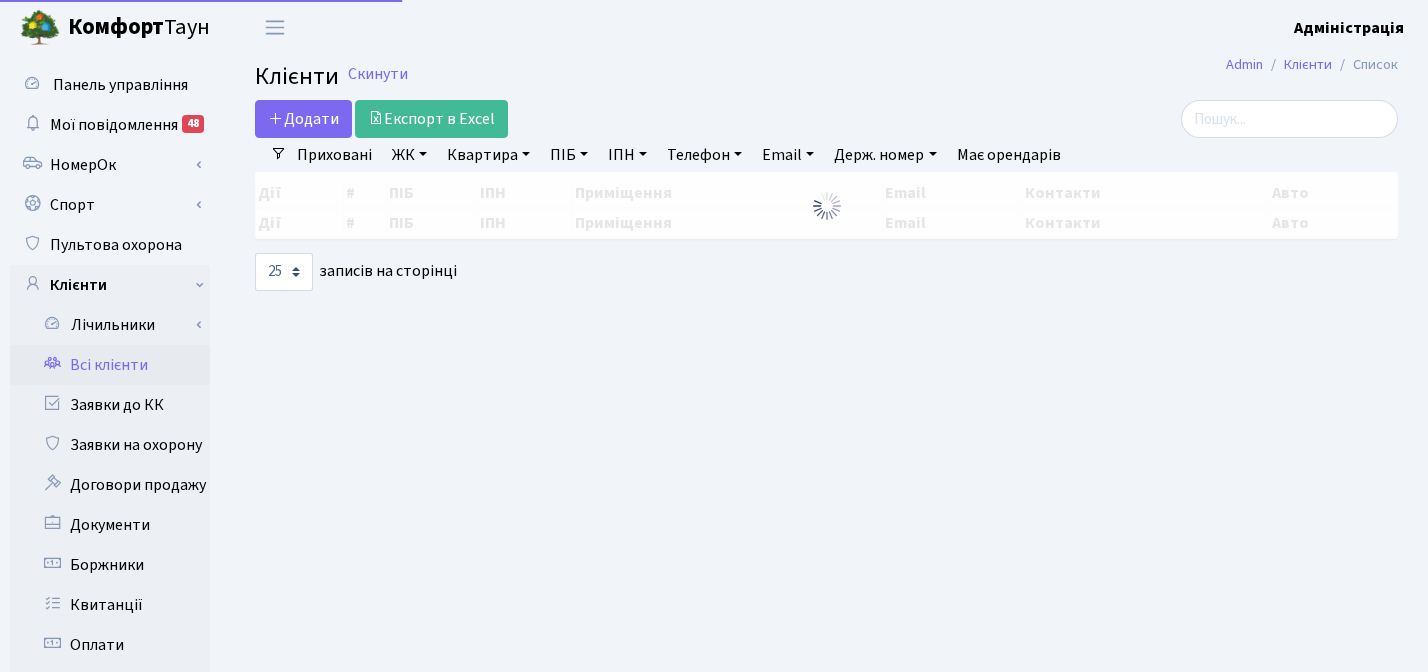 select on "25" 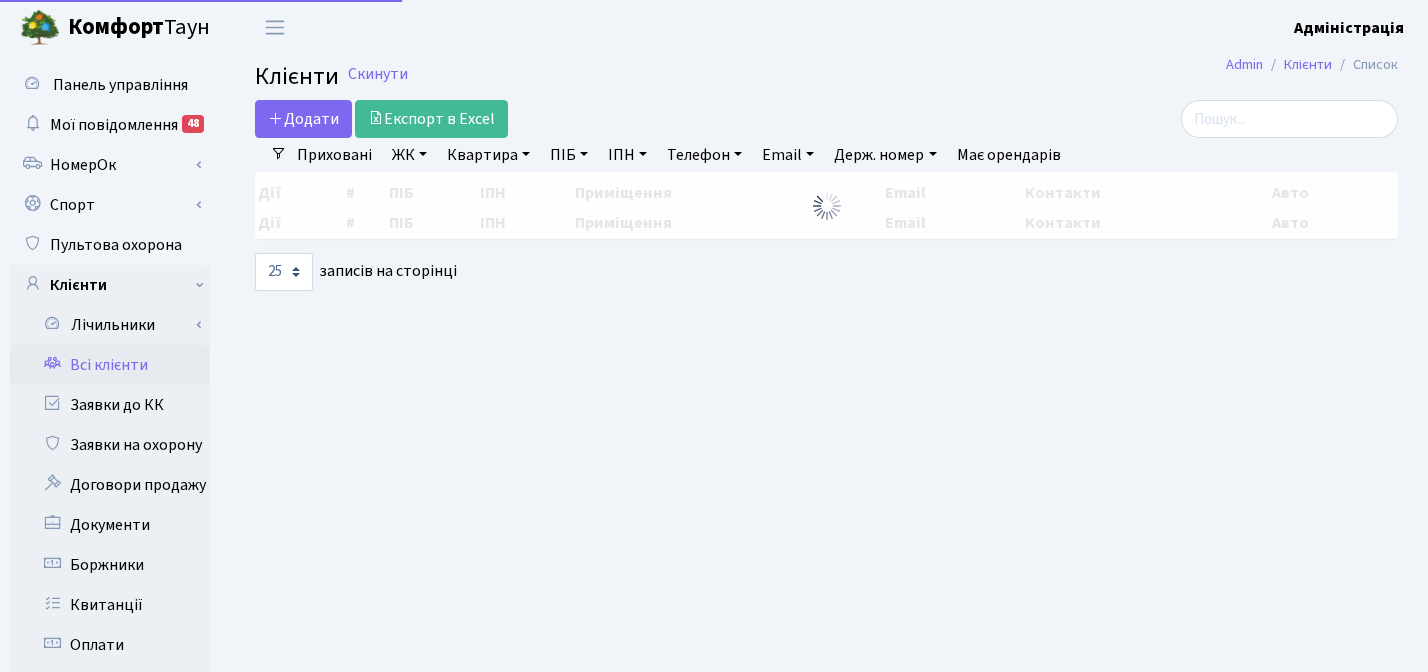 scroll, scrollTop: 0, scrollLeft: 0, axis: both 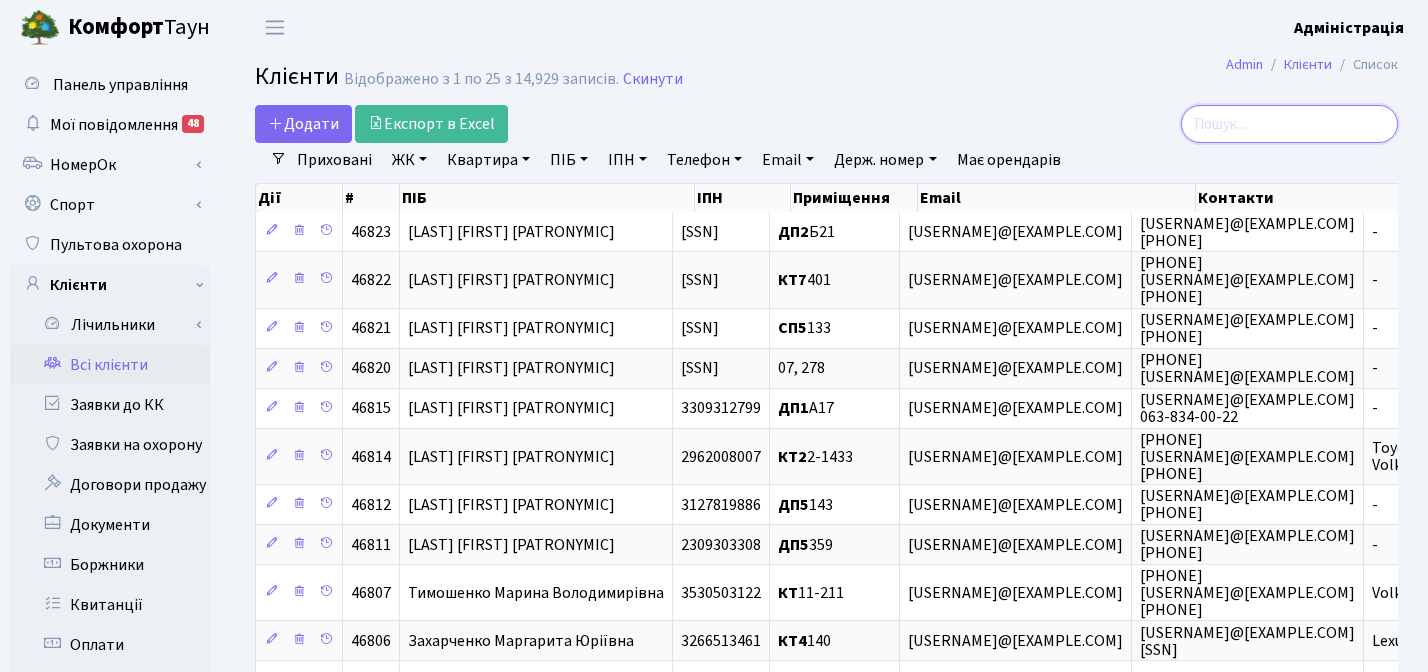 click at bounding box center (1289, 124) 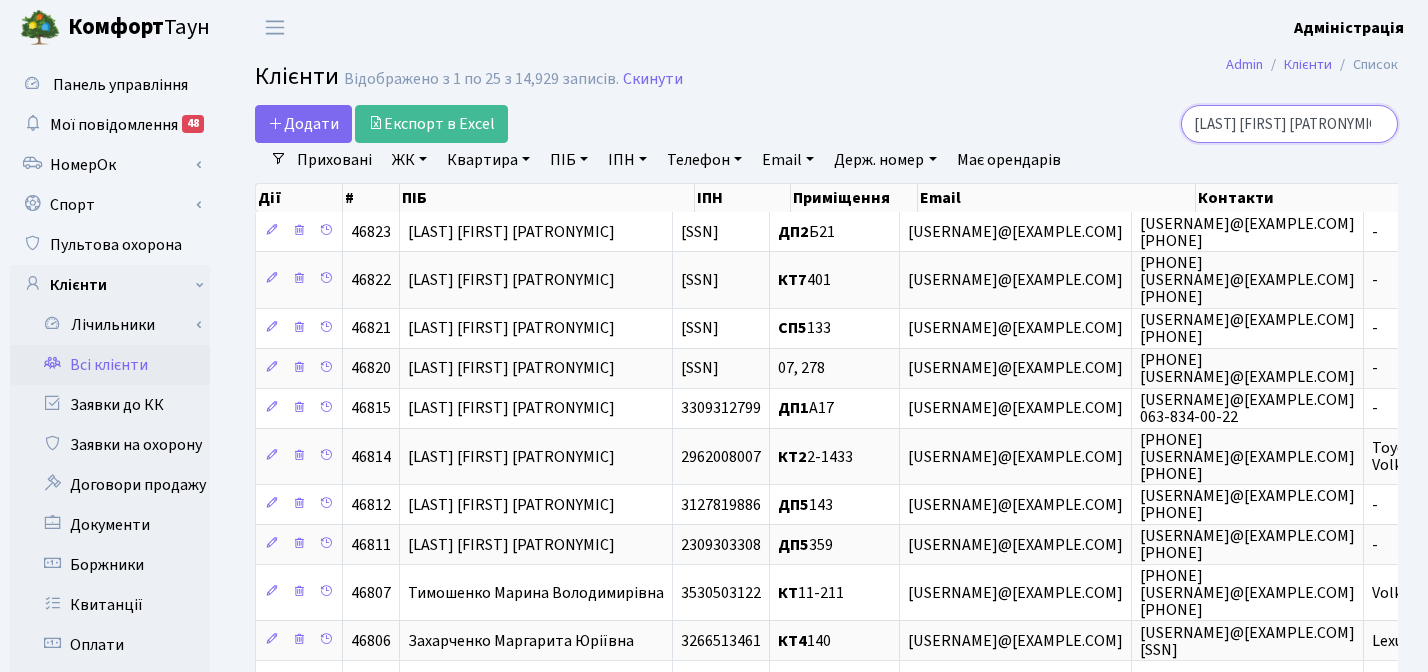 scroll, scrollTop: 0, scrollLeft: 84, axis: horizontal 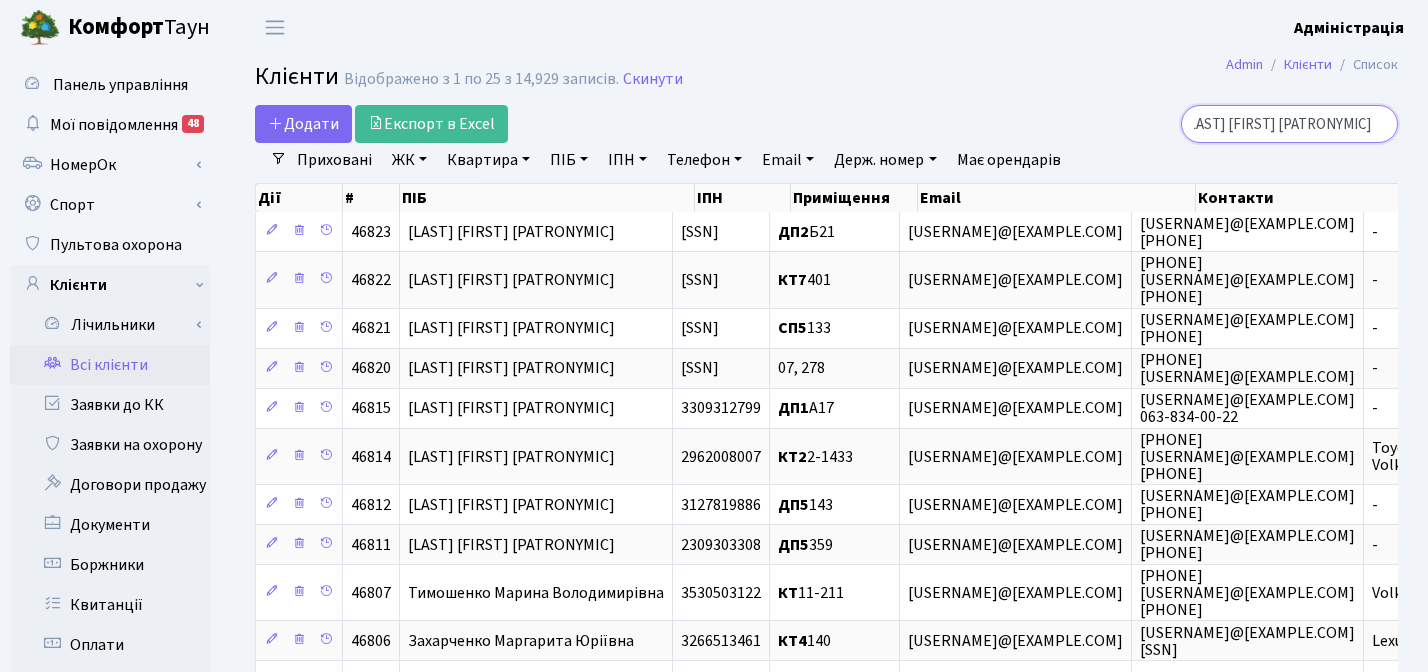 type on "[LAST] [FIRST] [PATRONYMIC]" 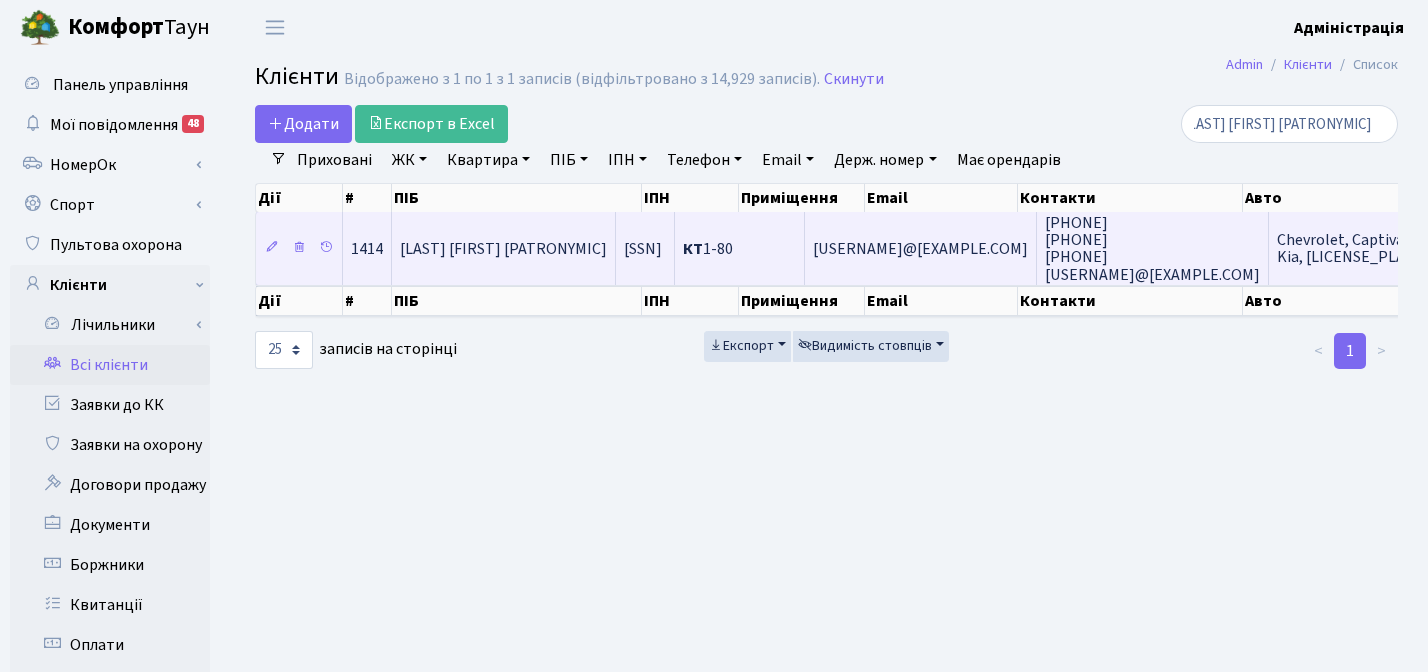 click on "[NUMBER]" at bounding box center (643, 249) 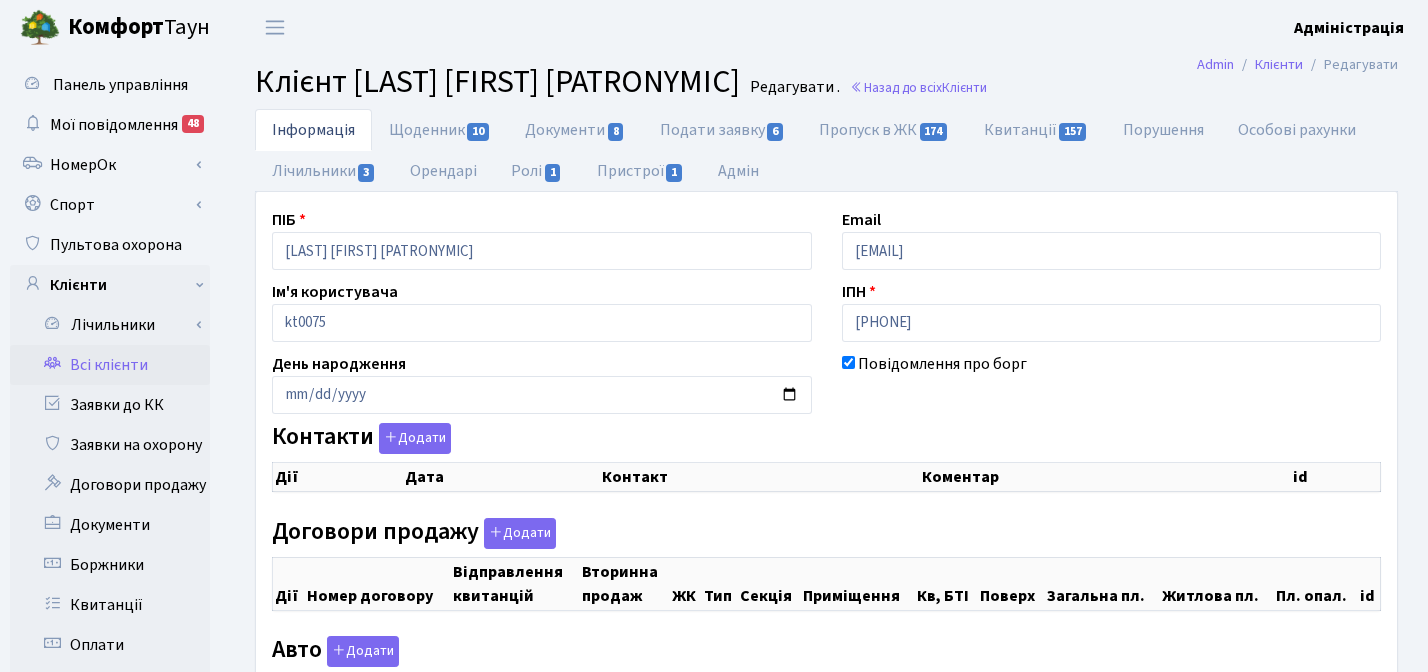 checkbox on "true" 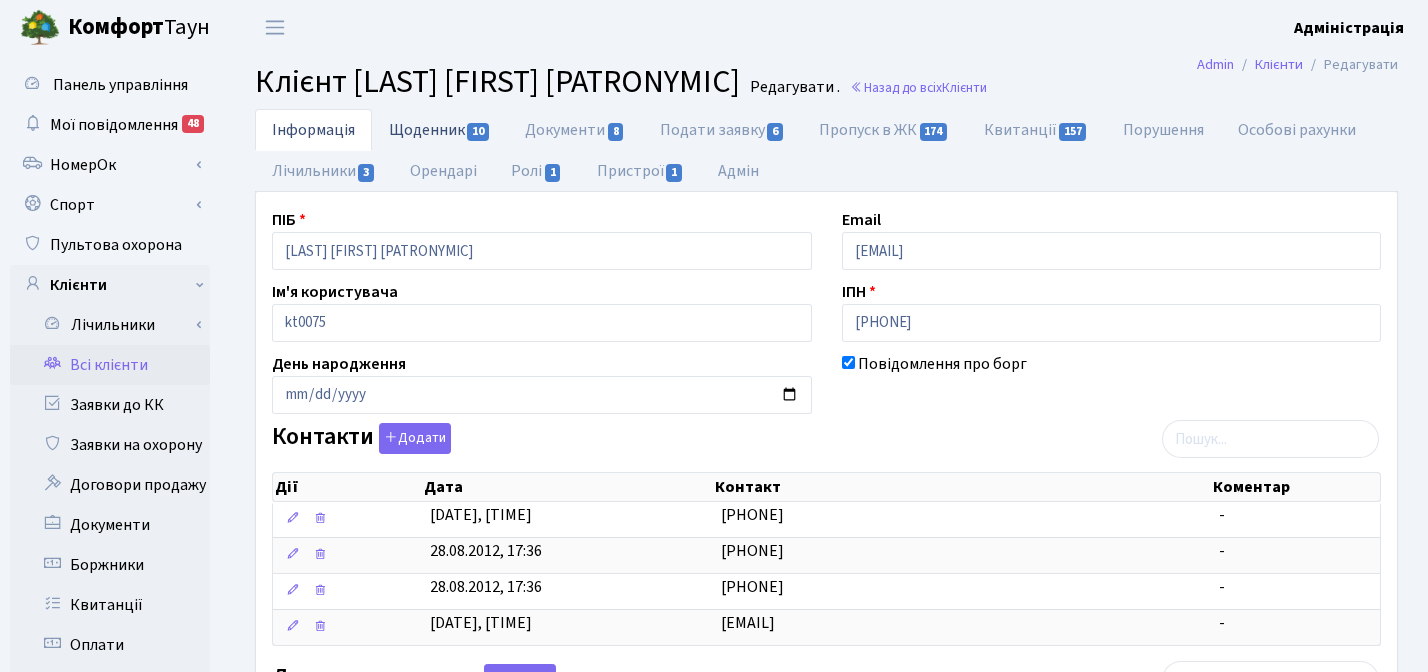 click on "Щоденник  10" at bounding box center (440, 129) 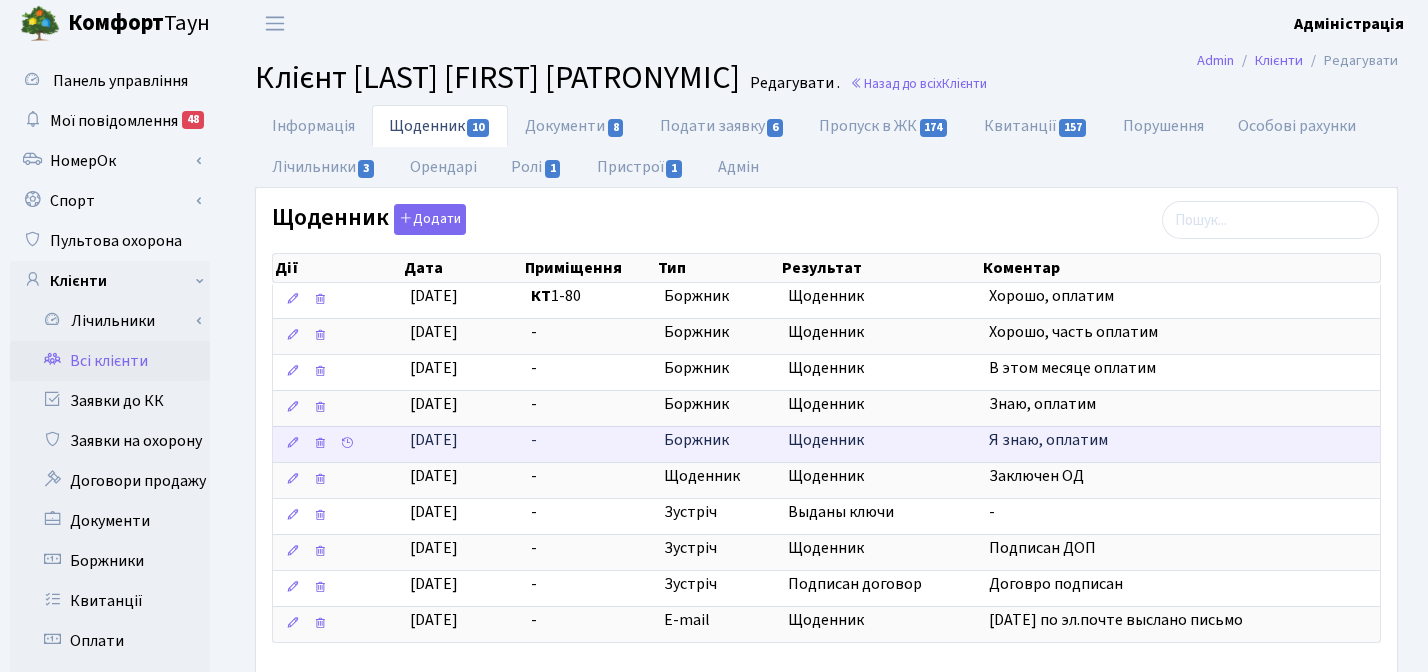 scroll, scrollTop: 5, scrollLeft: 0, axis: vertical 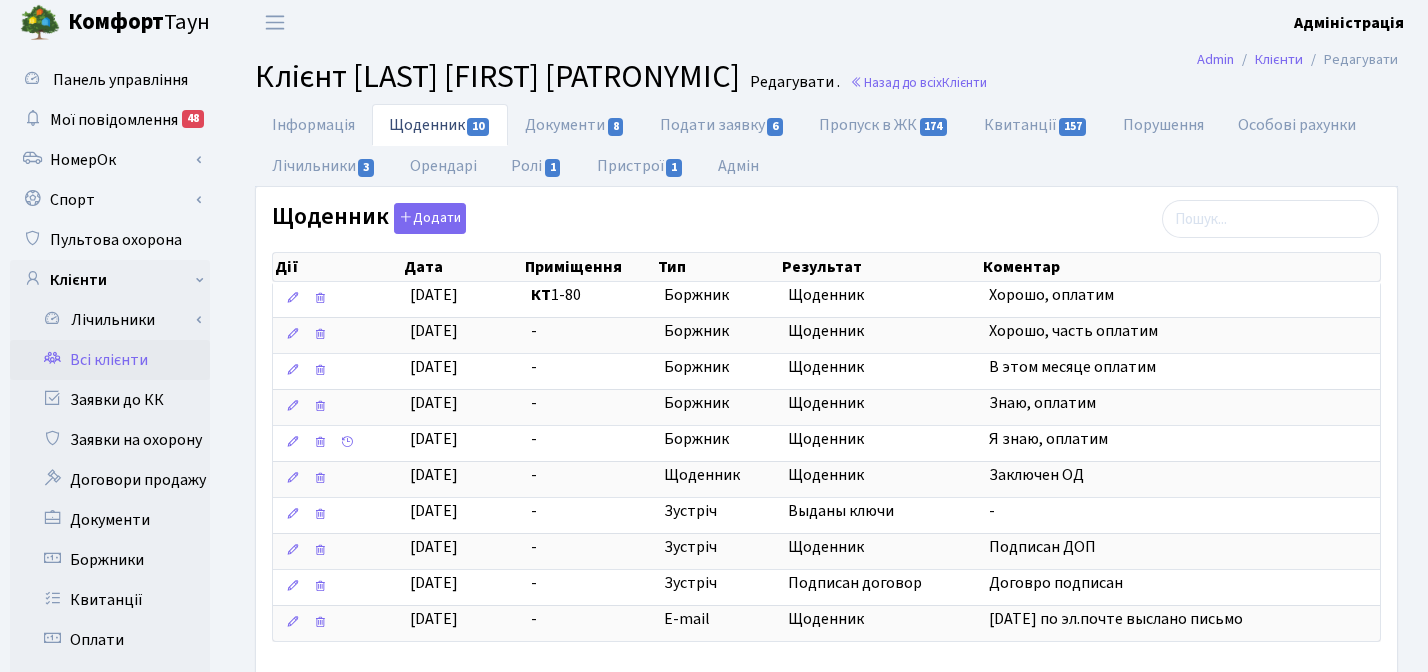 click on "Всі клієнти" at bounding box center [110, 360] 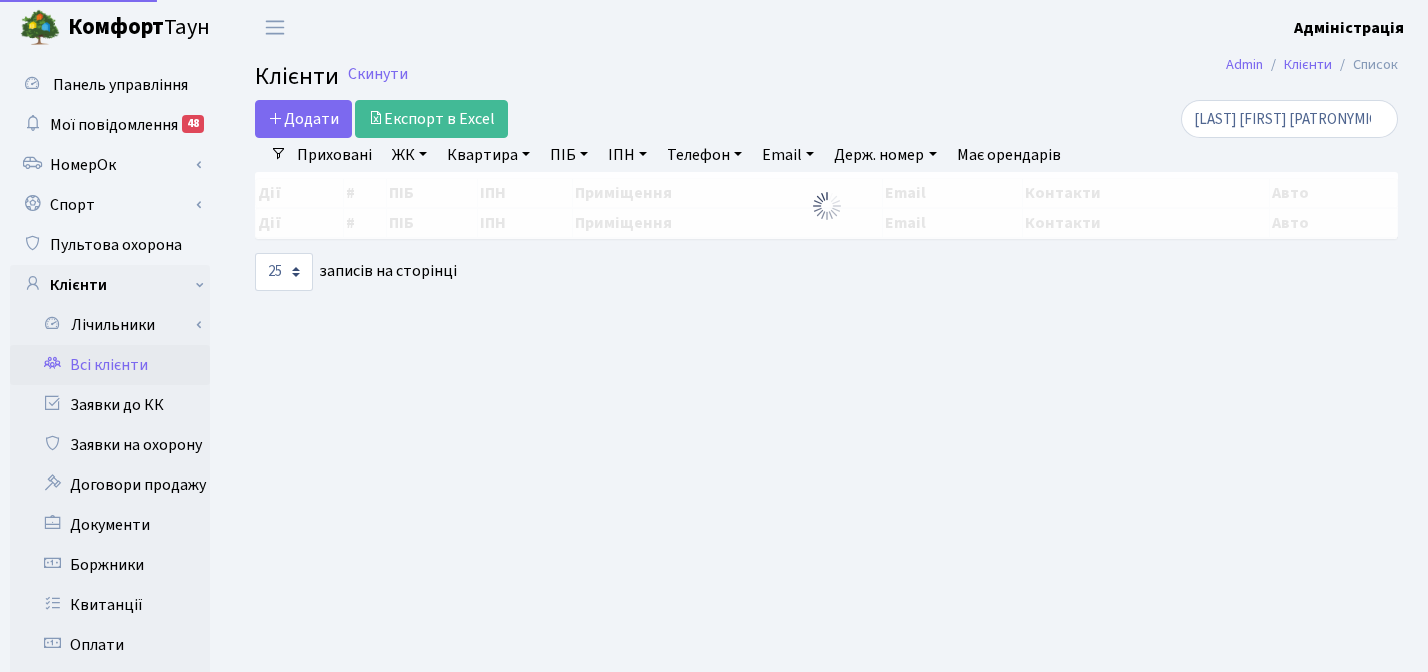 select on "25" 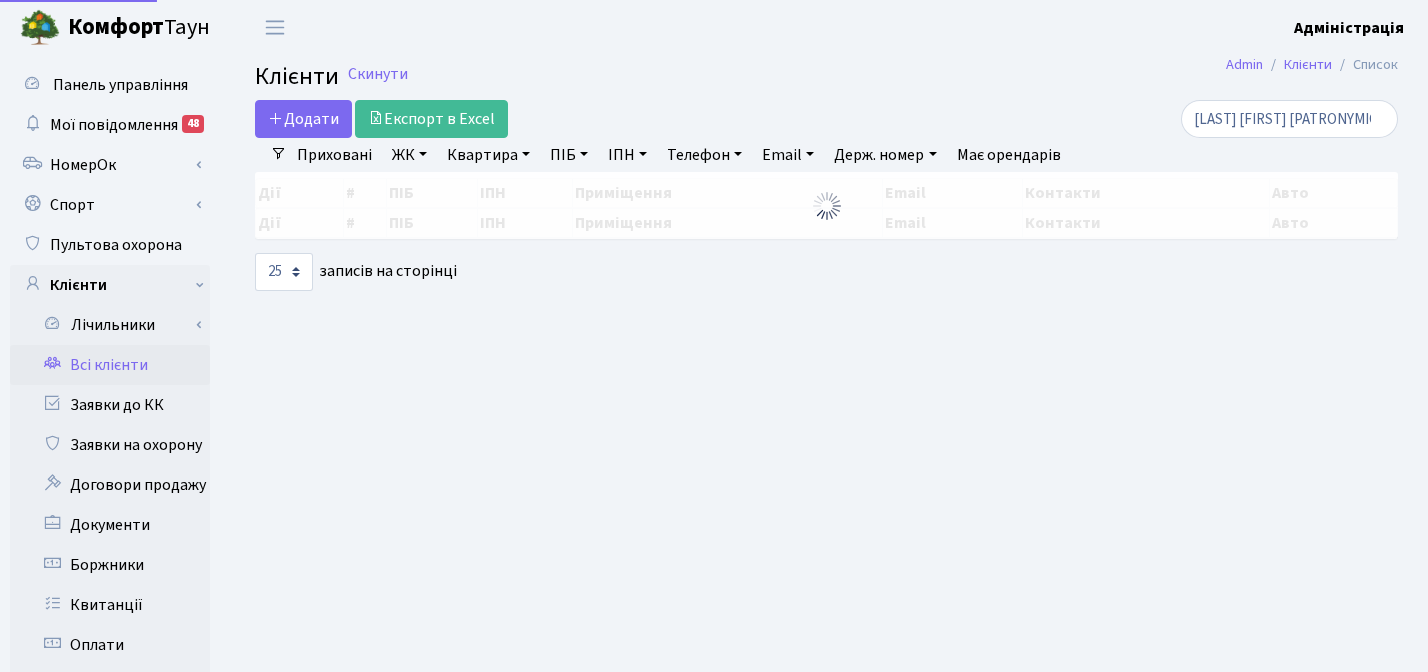 scroll, scrollTop: 0, scrollLeft: 0, axis: both 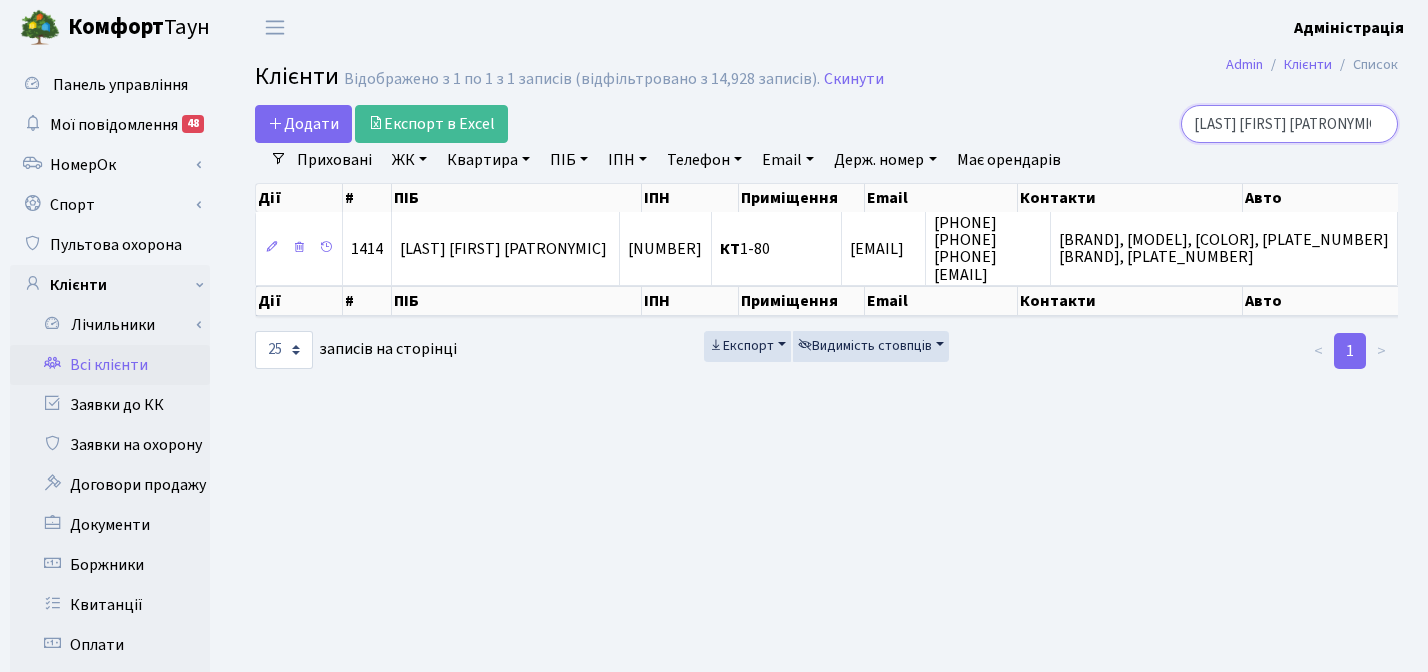 click on "[LAST] [FIRST] [PATRONYMIC]" at bounding box center [1289, 124] 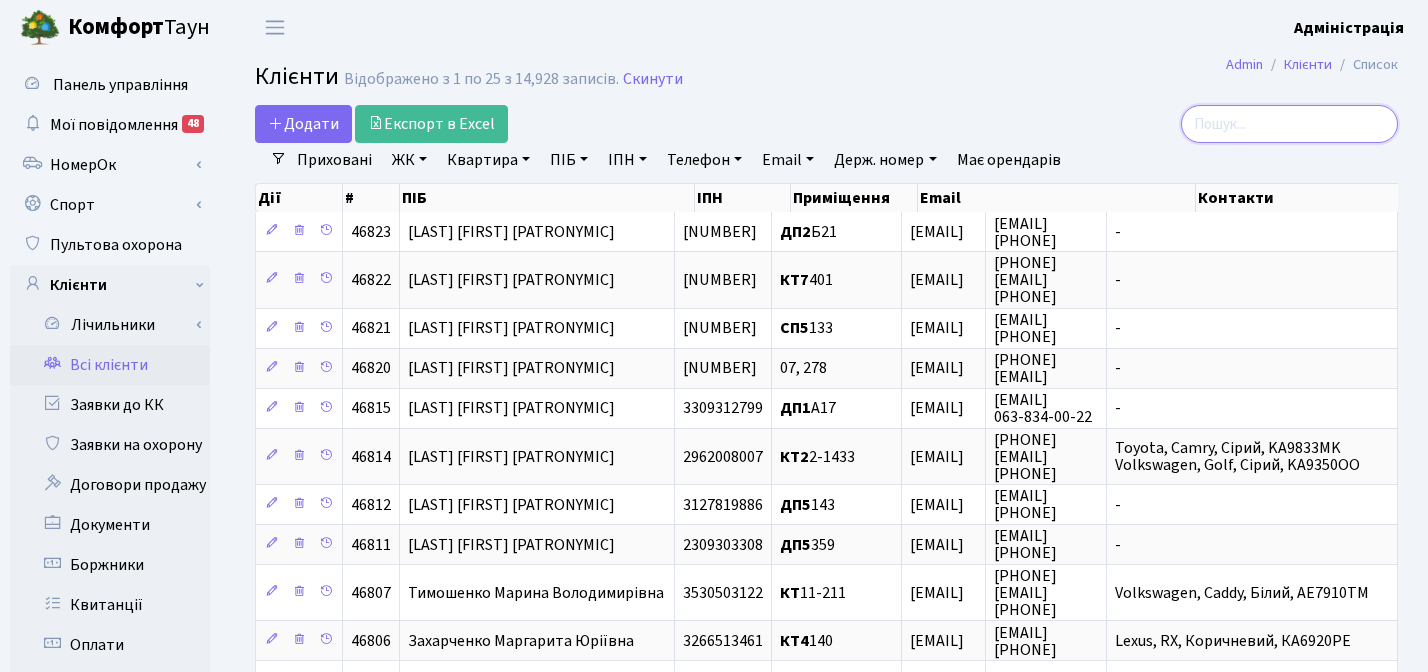 type 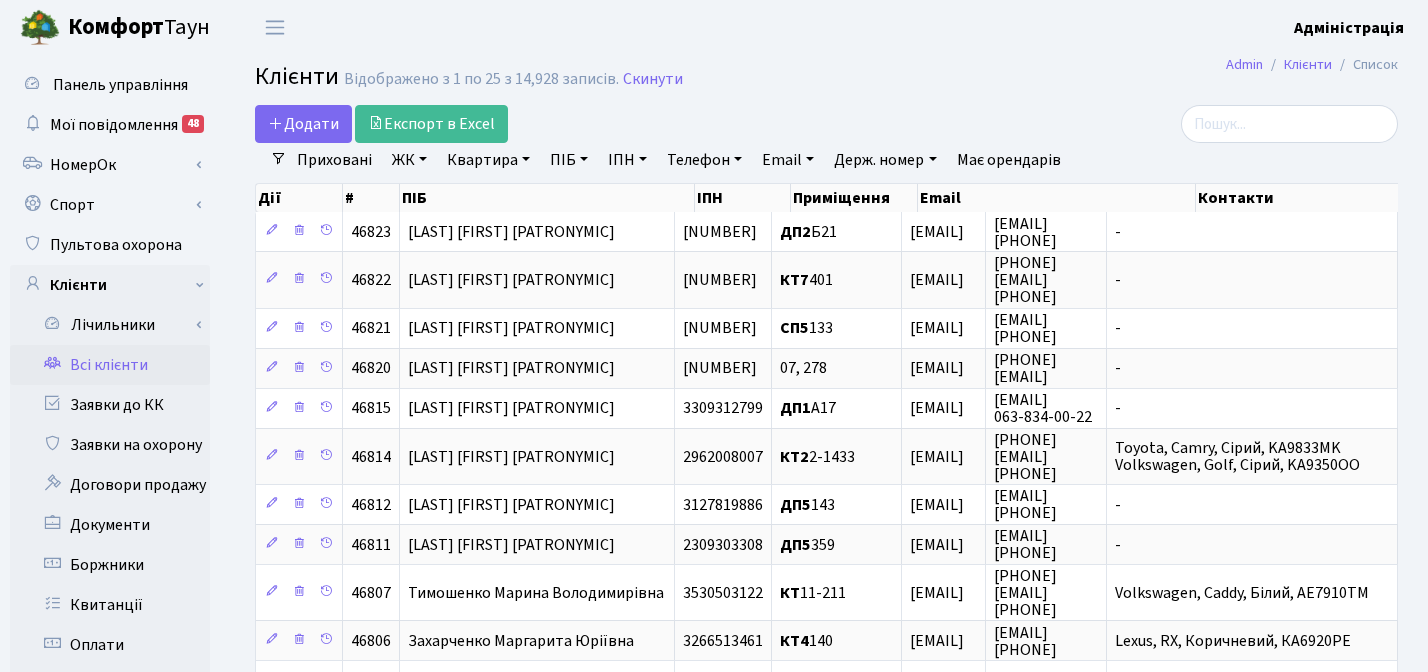 click on "Клієнти
Відображено з 1 по 25 з 14,928 записів. Скинути" at bounding box center [826, 80] 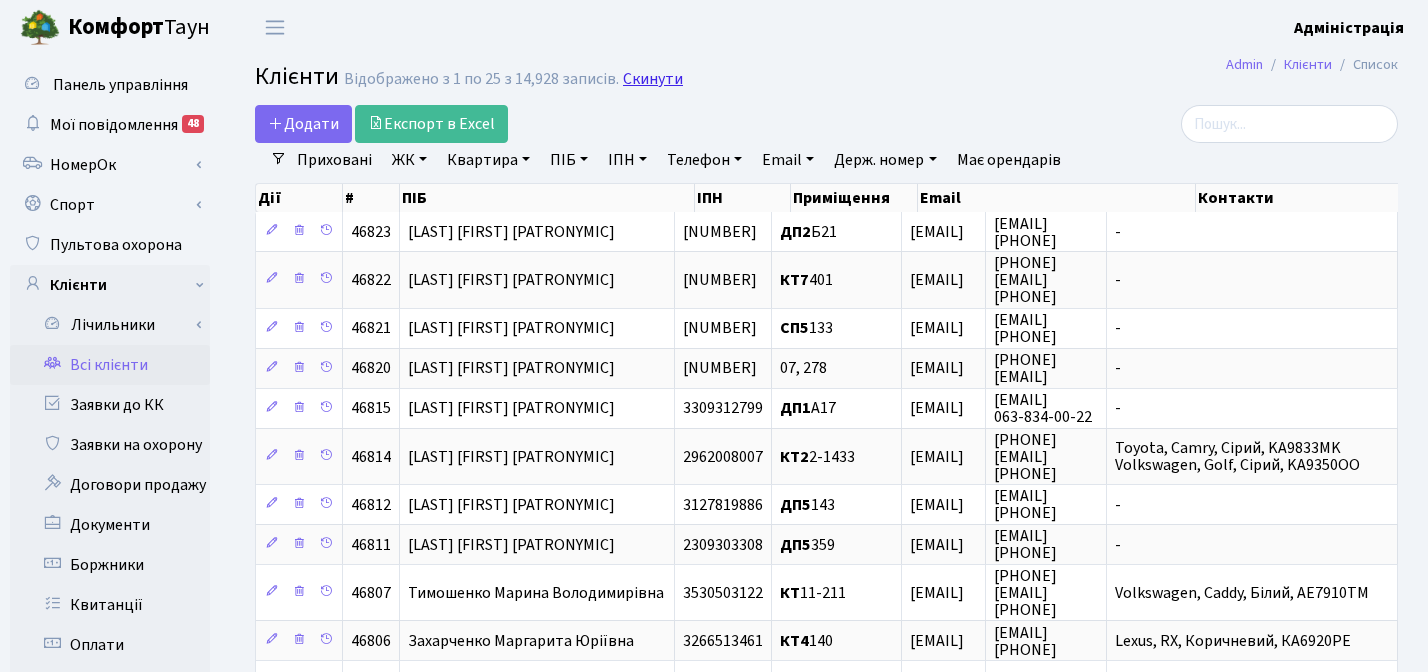 click on "Скинути" at bounding box center (653, 79) 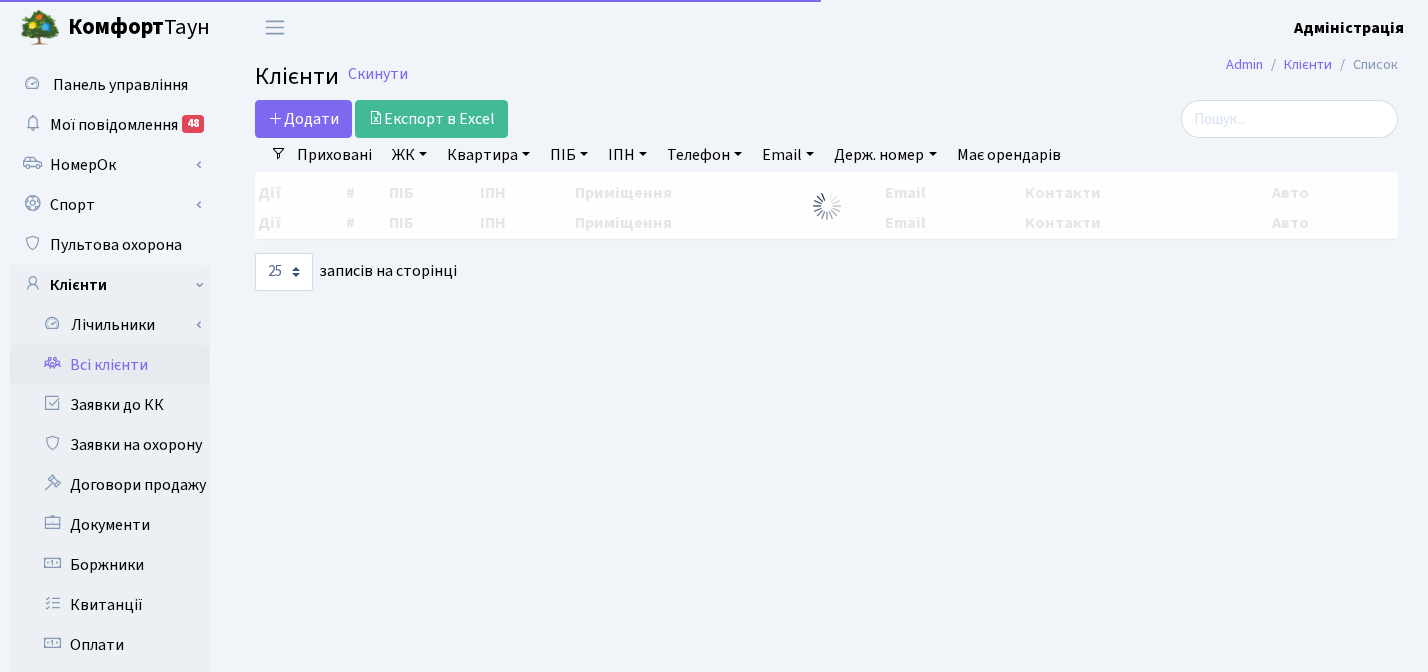 select on "25" 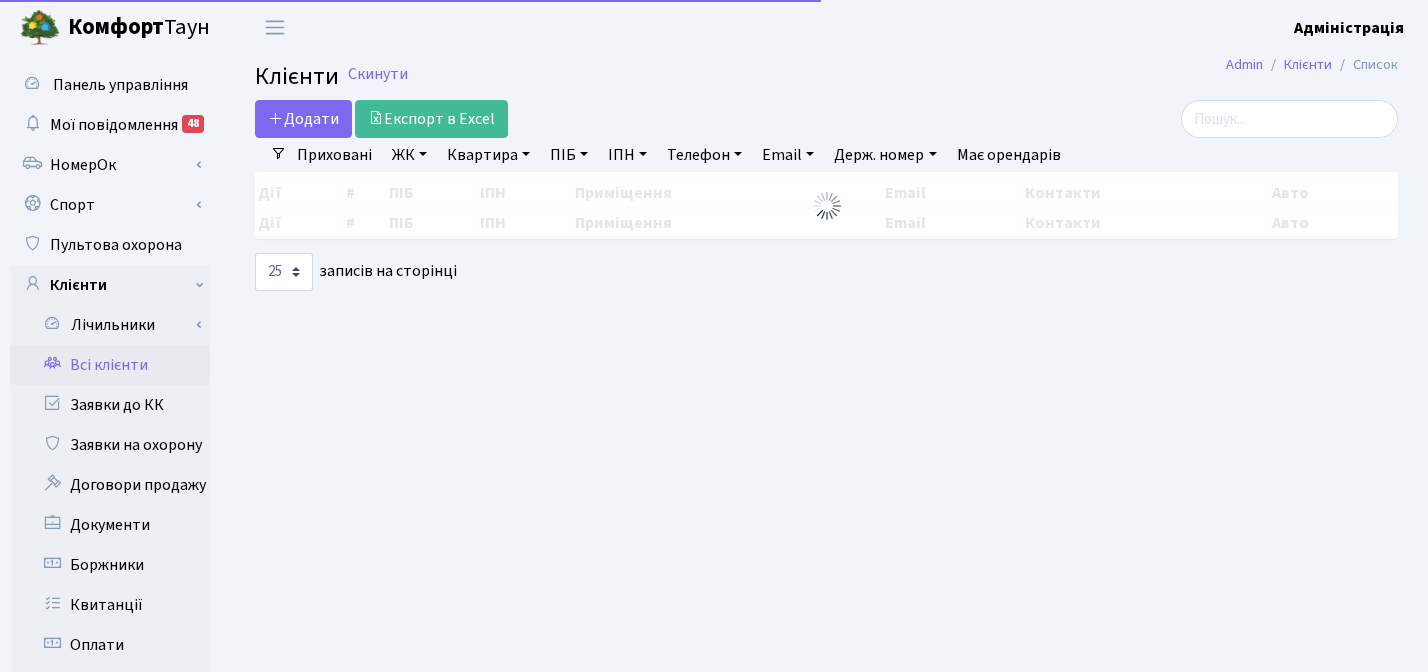 scroll, scrollTop: 0, scrollLeft: 0, axis: both 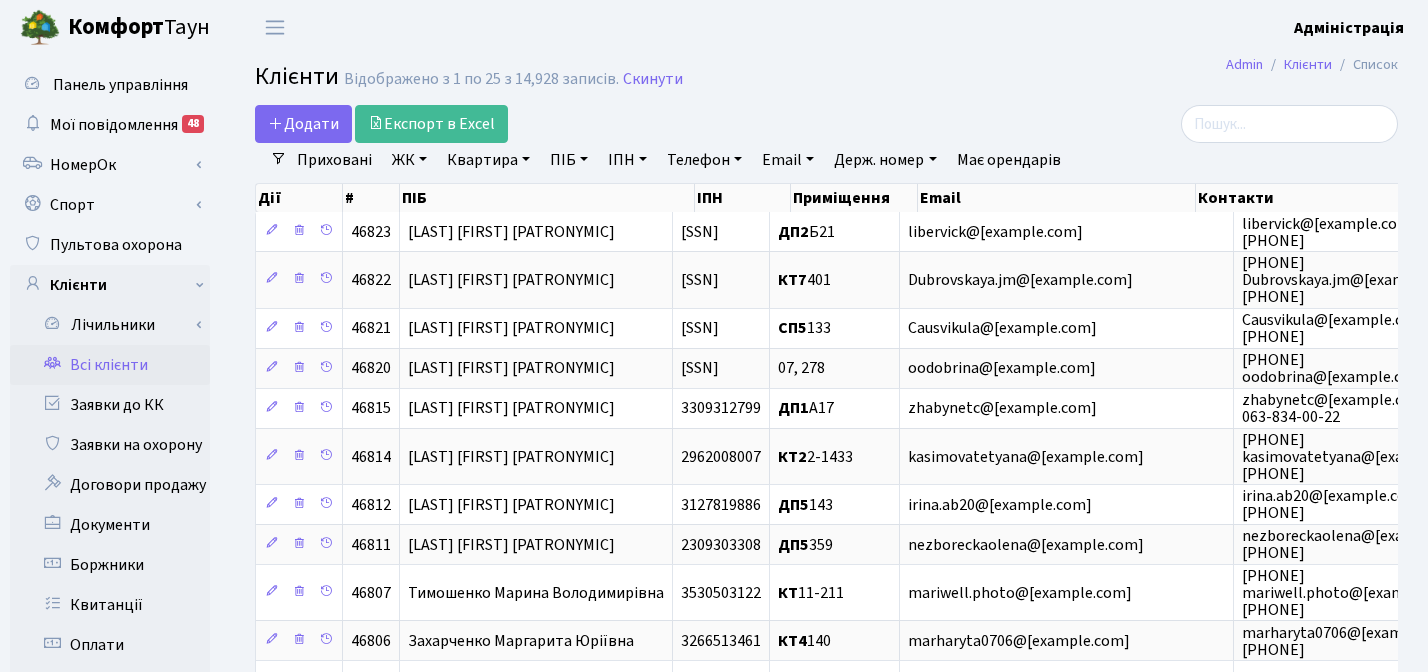 click on "Клієнти
Відображено з 1 по 25 з 14,928 записів. Скинути" at bounding box center [826, 80] 